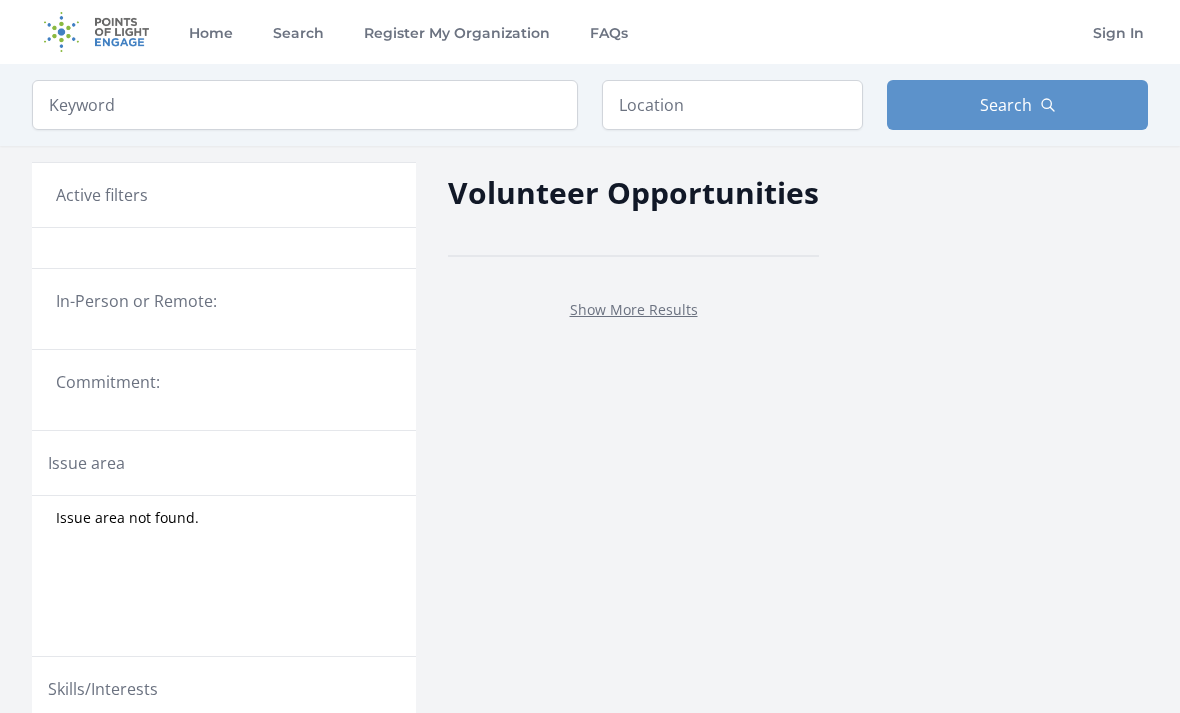 scroll, scrollTop: 0, scrollLeft: 0, axis: both 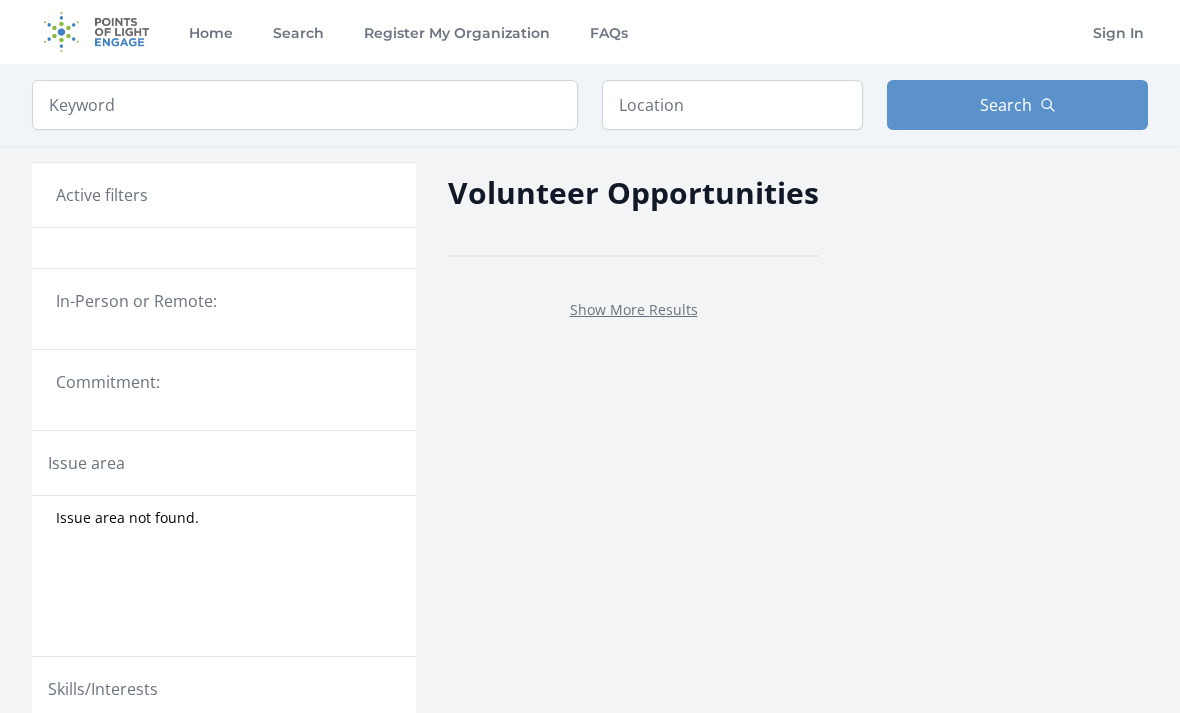 click on "In-Person or Remote:" at bounding box center [224, 301] 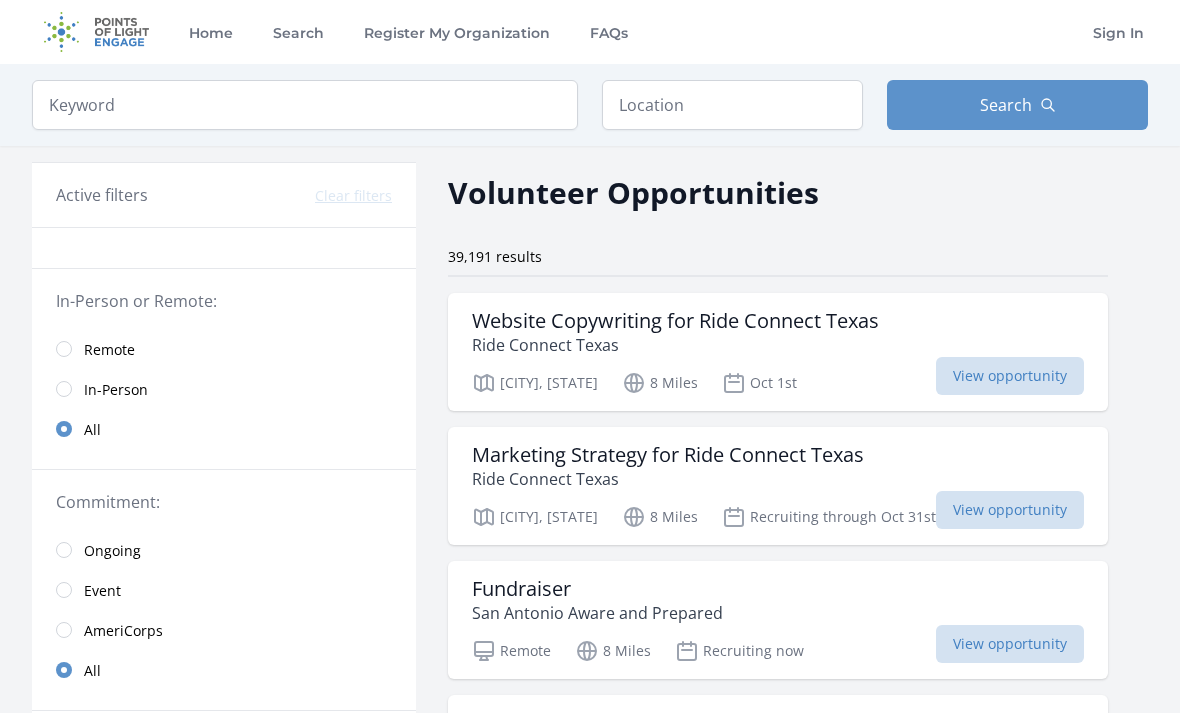 click on "Remote" at bounding box center [109, 350] 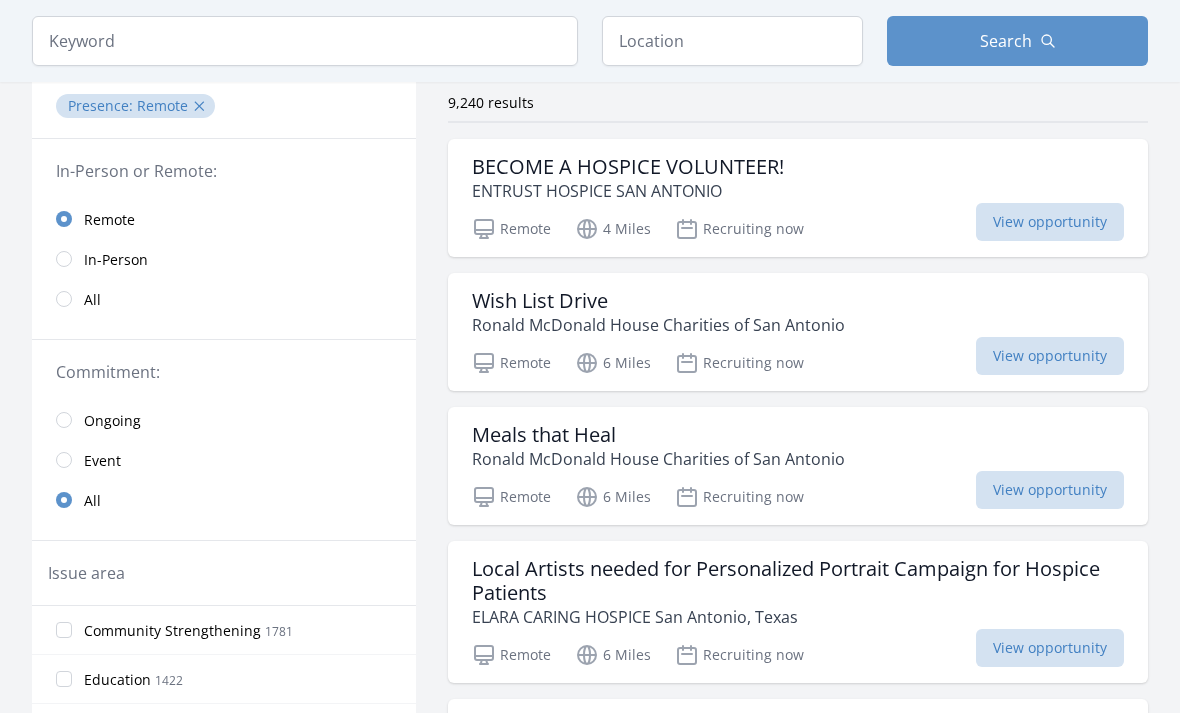 scroll, scrollTop: 154, scrollLeft: 0, axis: vertical 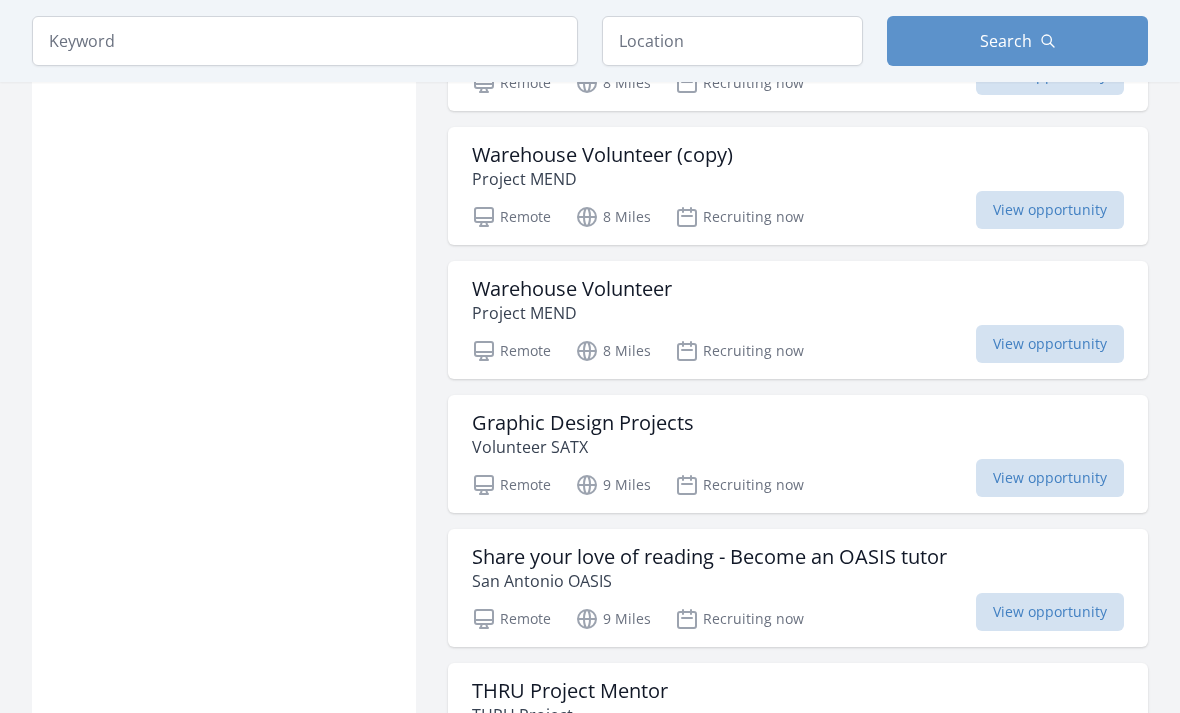 click on "Graphic Design Projects
Volunteer SATX" at bounding box center [798, 435] 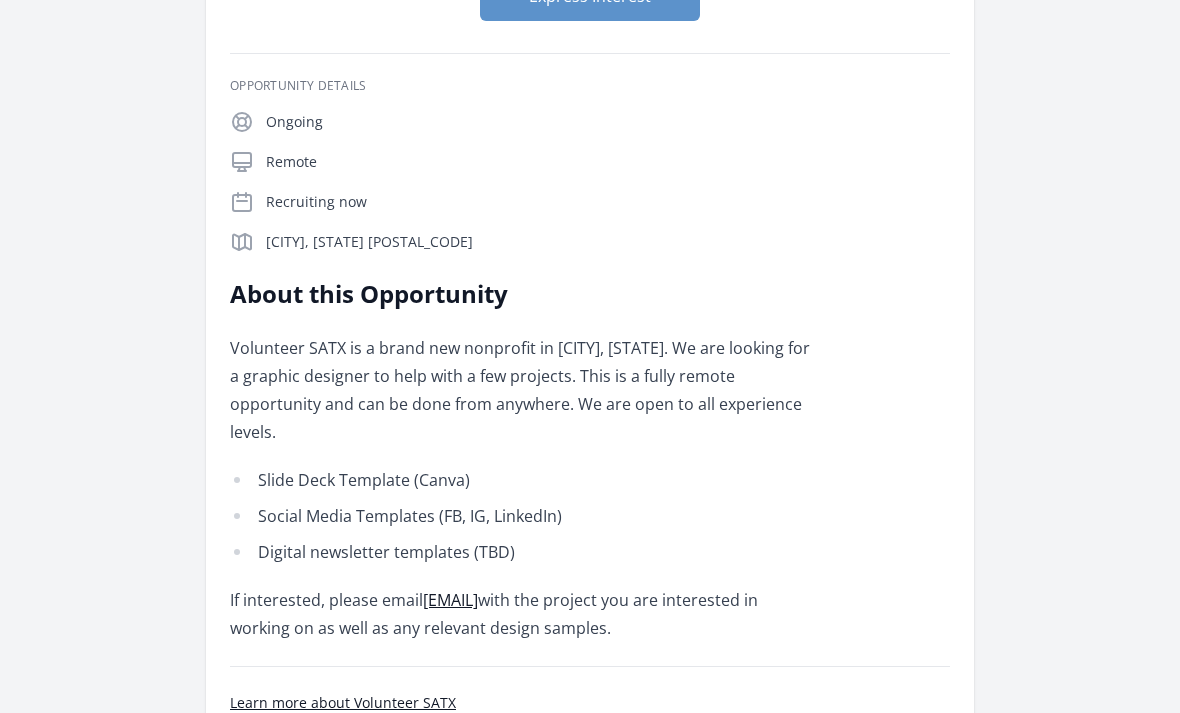 scroll, scrollTop: 289, scrollLeft: 0, axis: vertical 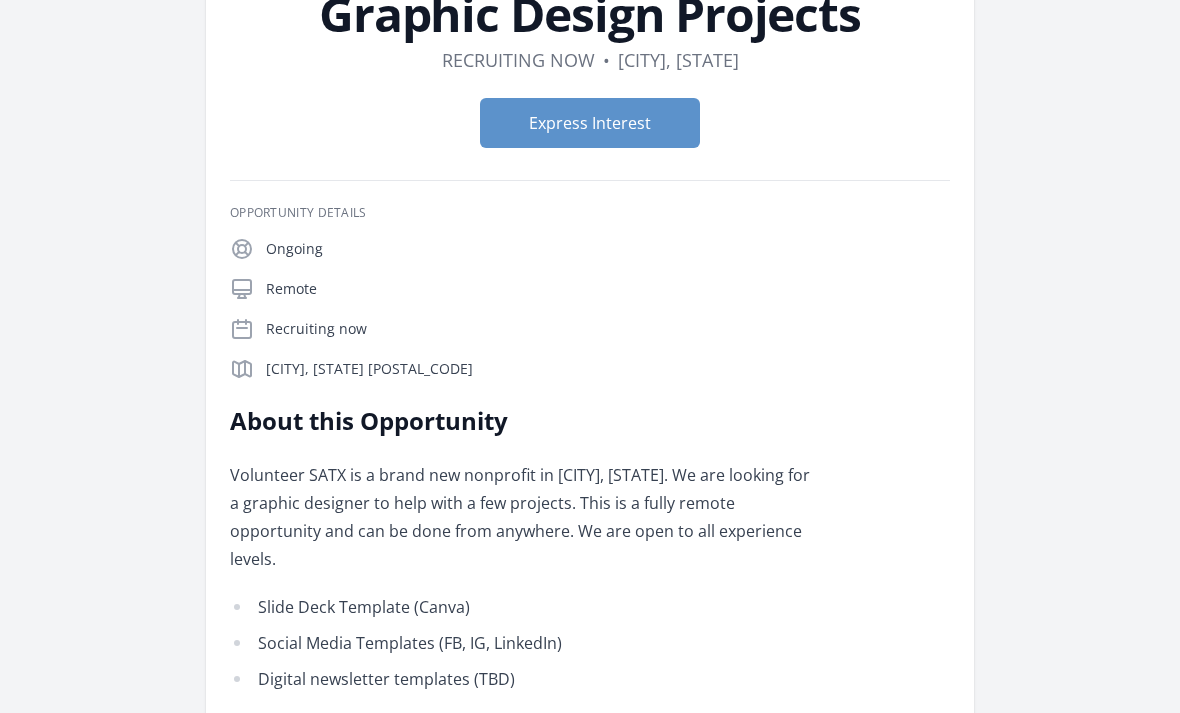 click on "Express Interest" at bounding box center (590, 124) 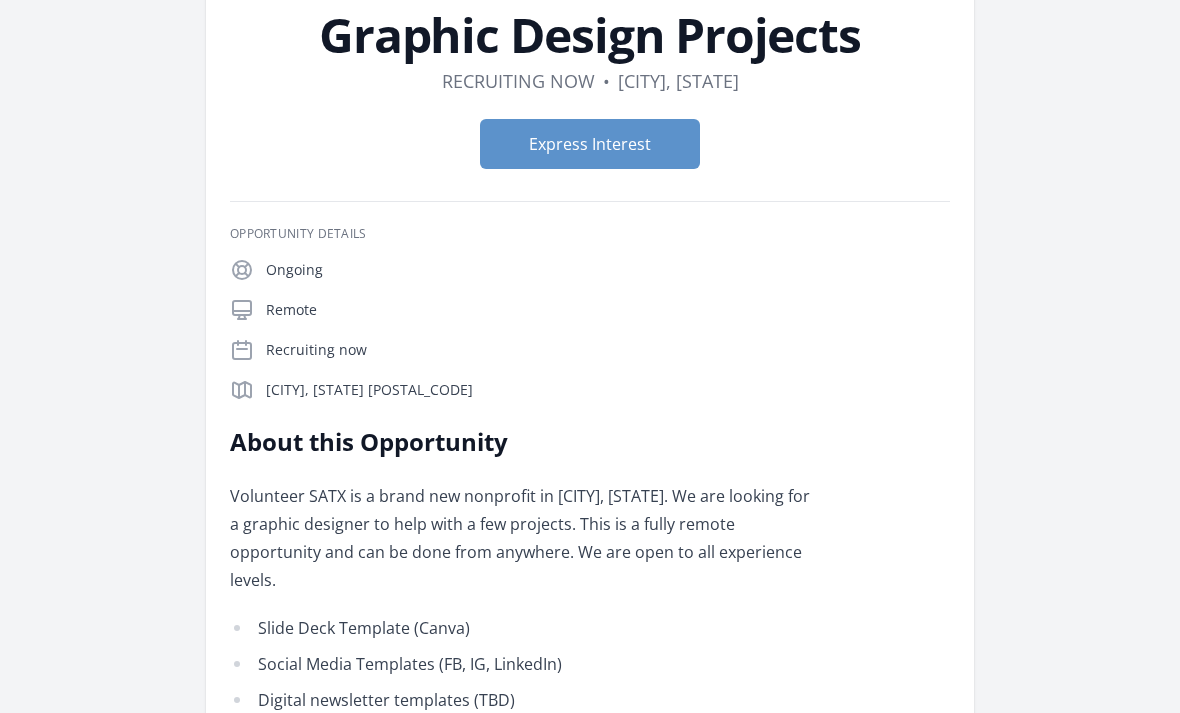 scroll, scrollTop: 0, scrollLeft: 0, axis: both 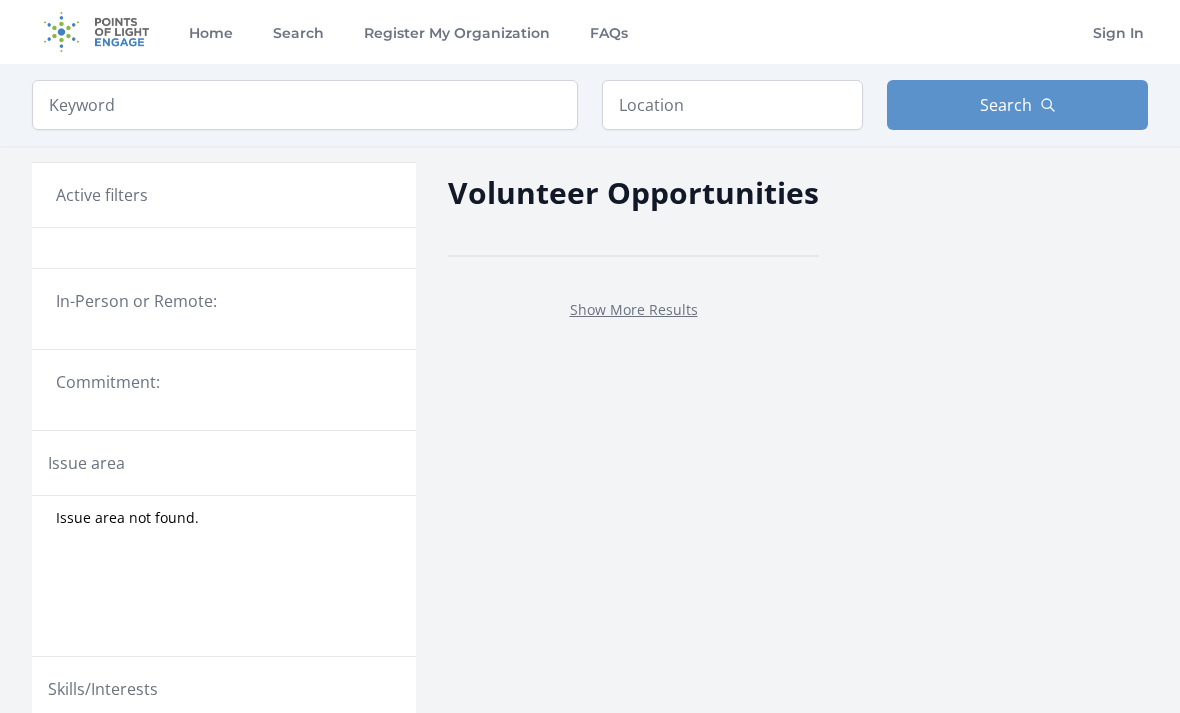 click on "In-Person or Remote:" at bounding box center (224, 309) 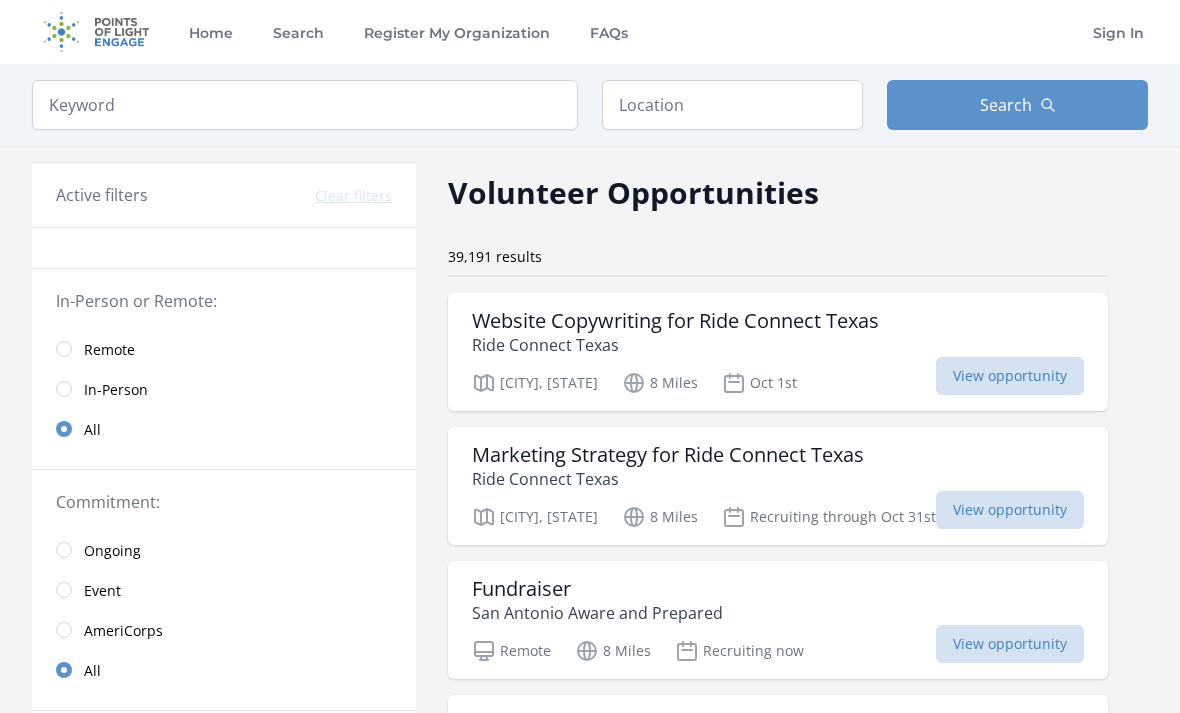 click on "Remote" at bounding box center [109, 350] 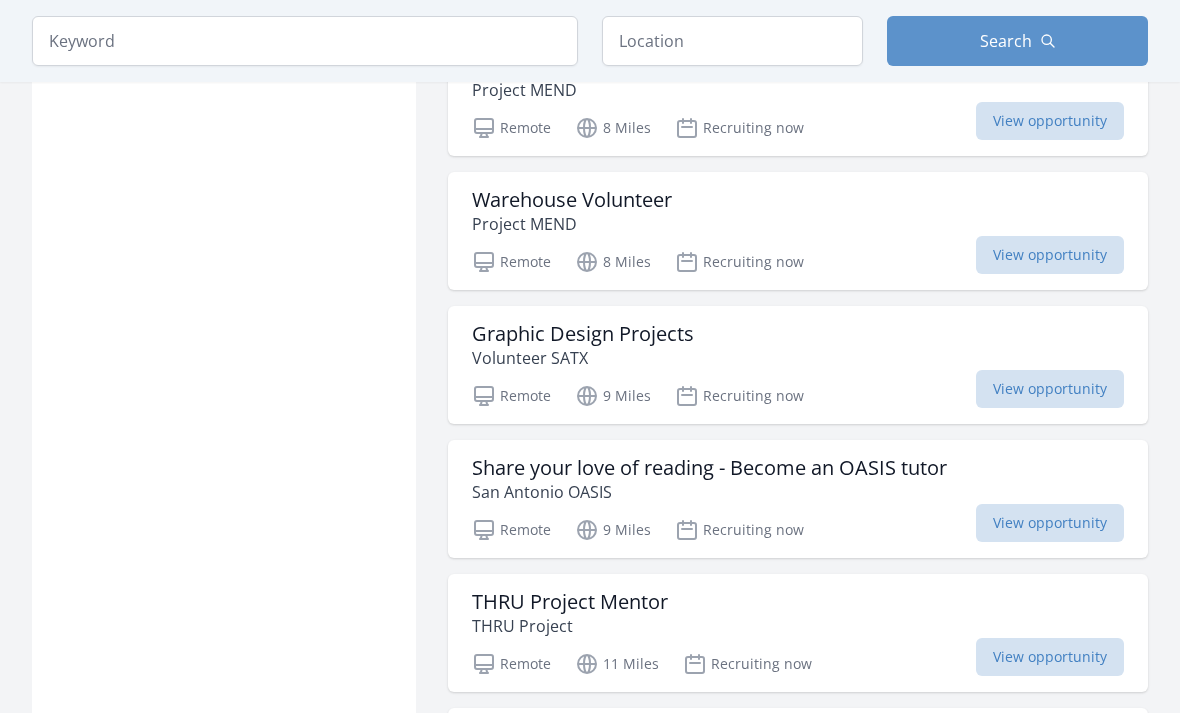 scroll, scrollTop: 2227, scrollLeft: 0, axis: vertical 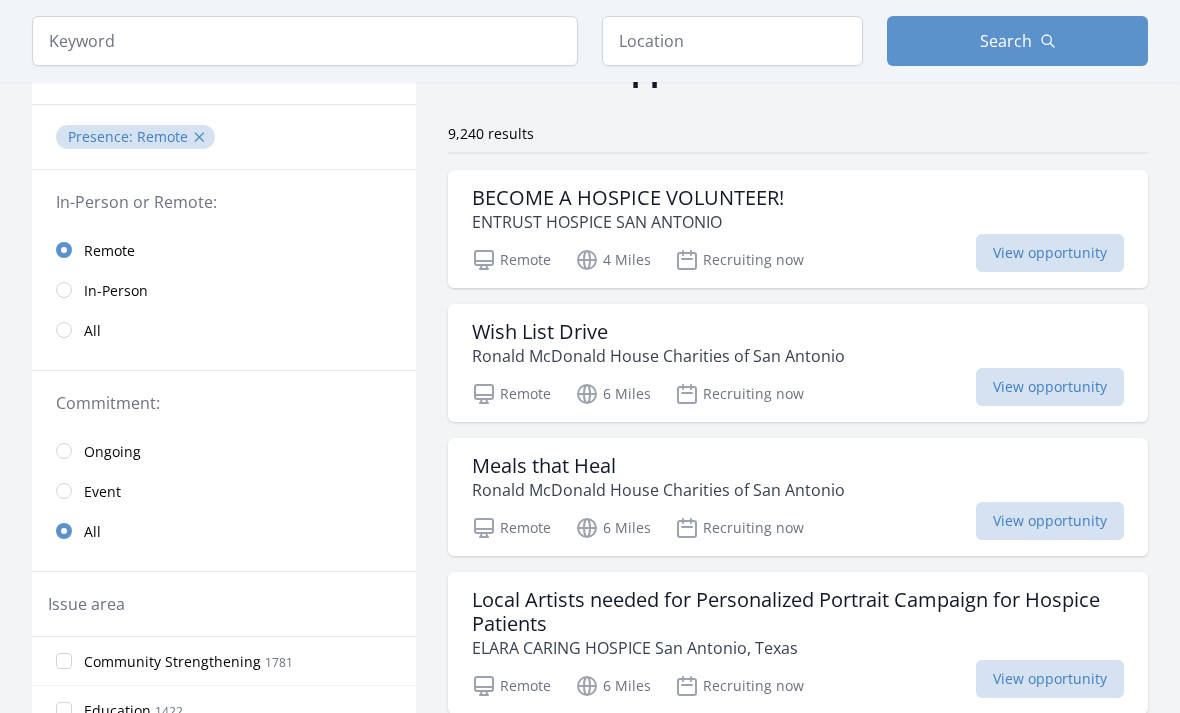 click on "Ongoing" at bounding box center (112, 452) 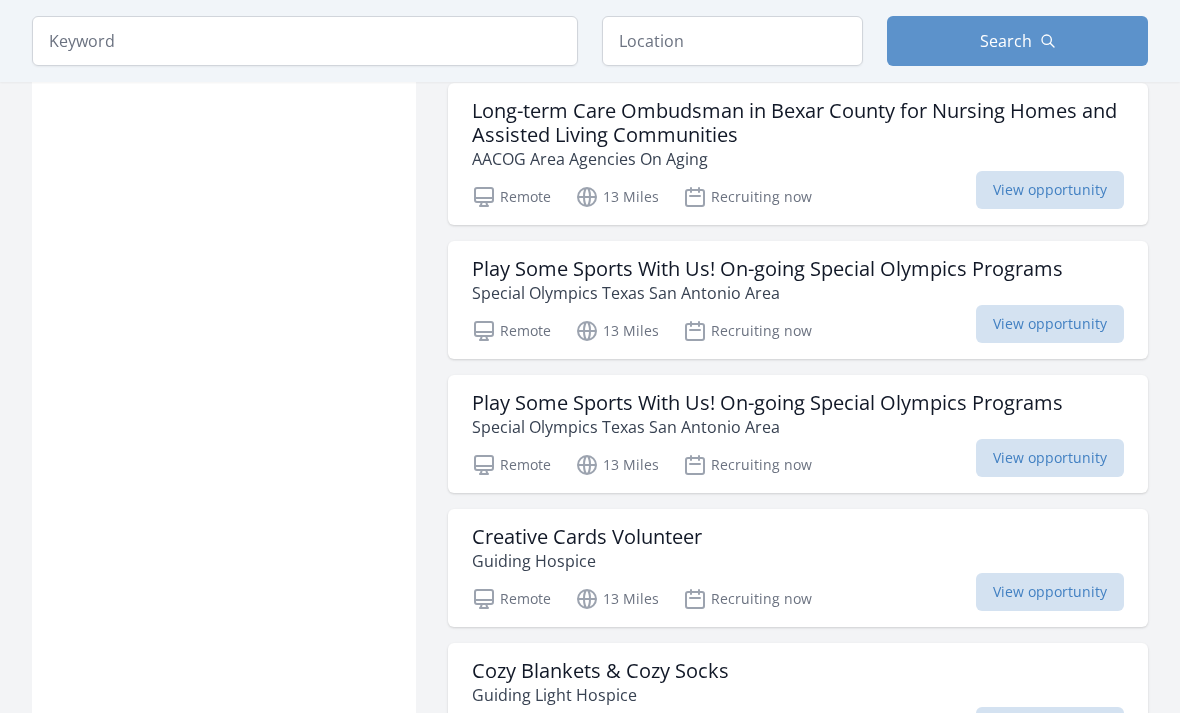 scroll, scrollTop: 3486, scrollLeft: 0, axis: vertical 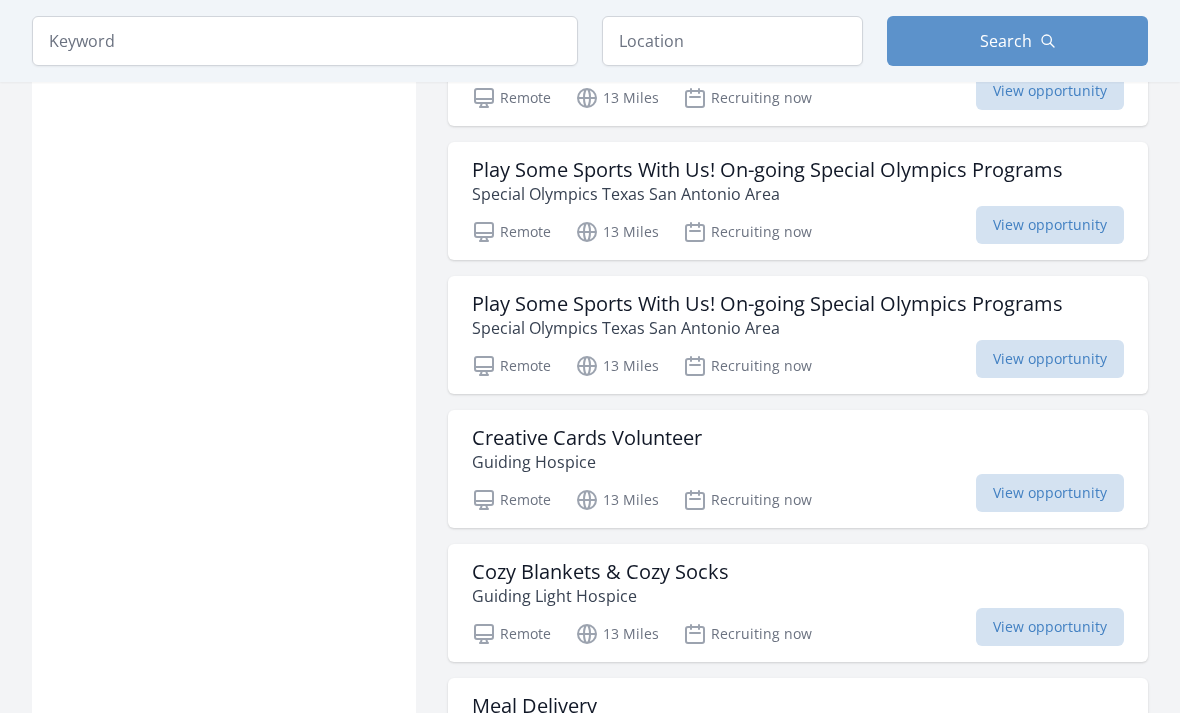click on "Creative Cards Volunteer
Guiding Hospice" at bounding box center (798, 451) 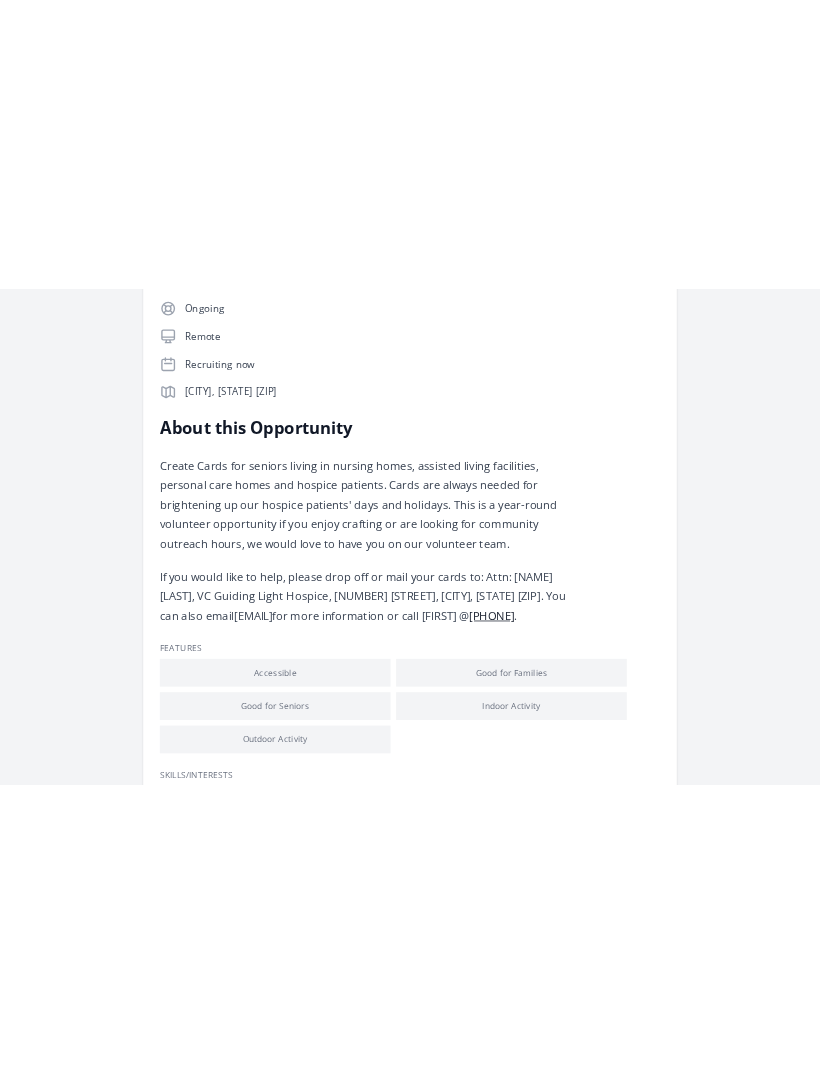 scroll, scrollTop: 0, scrollLeft: 0, axis: both 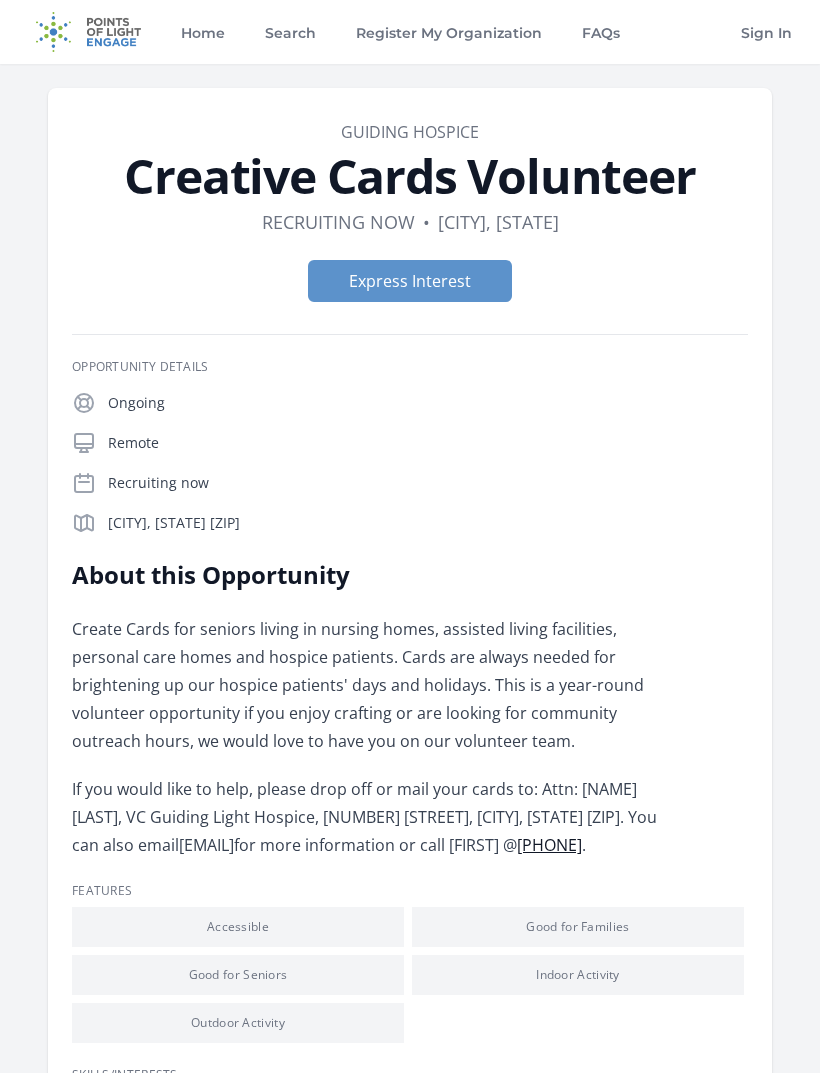 click on "Home
Search
Register My Organization
FAQs
Sign In" at bounding box center [410, 1351] 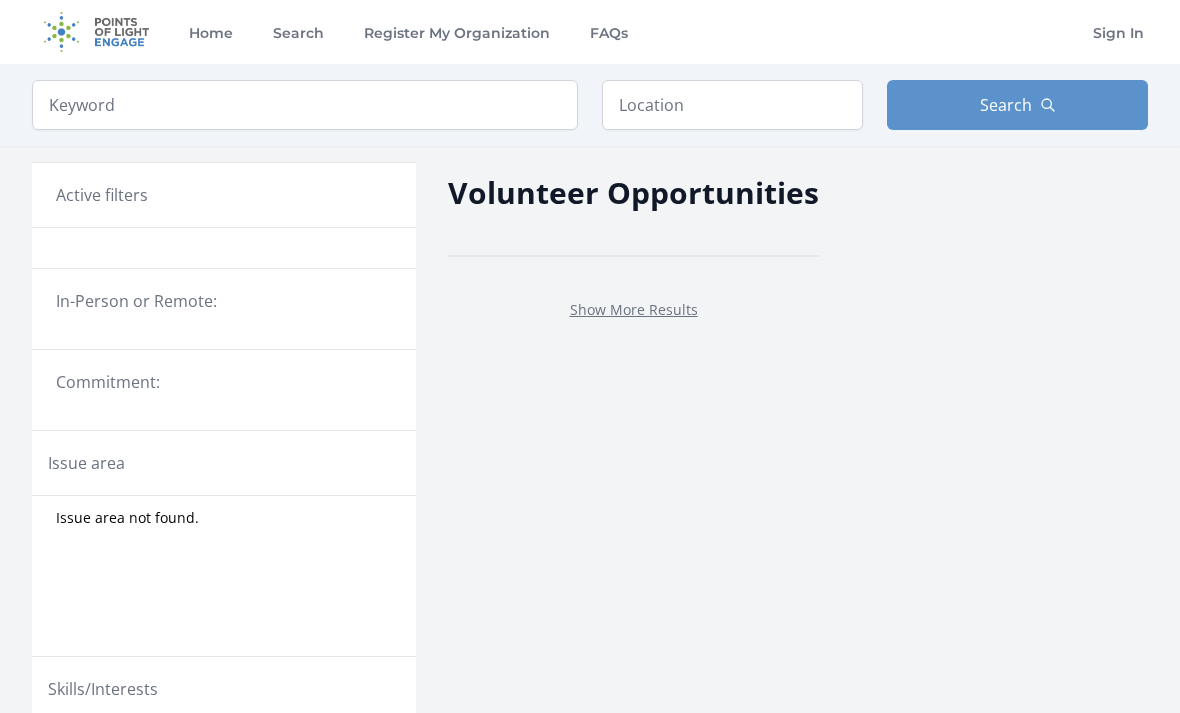 scroll, scrollTop: 0, scrollLeft: 0, axis: both 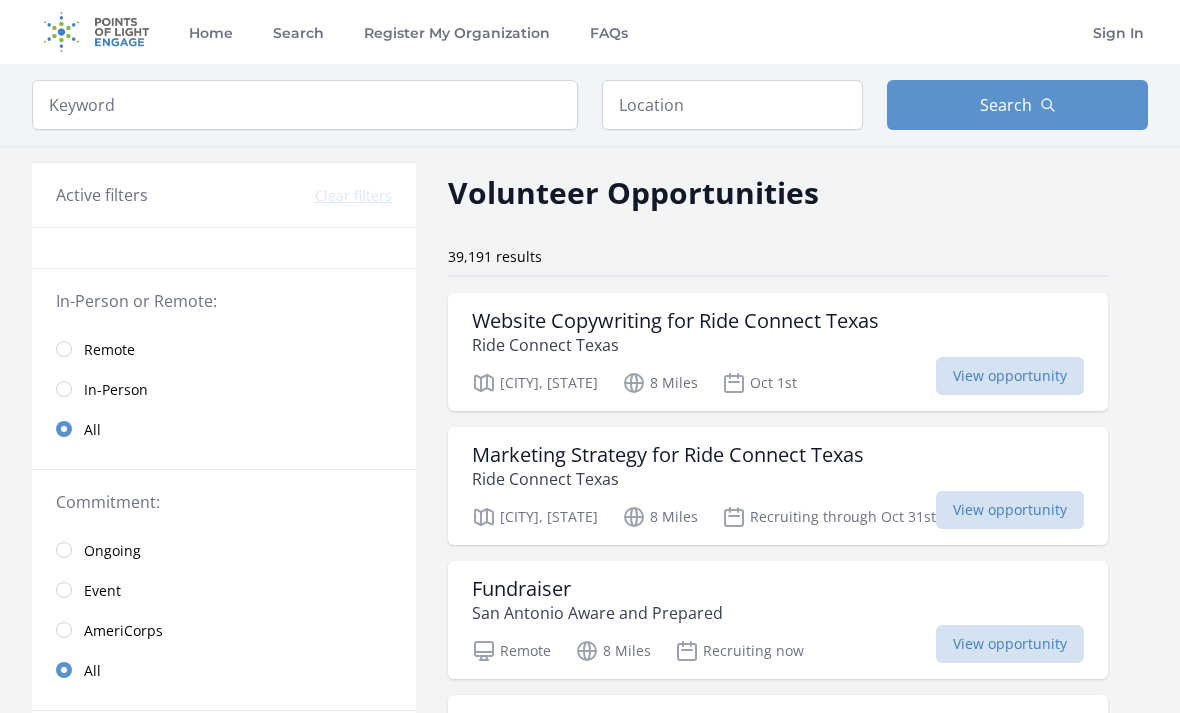click on "Remote" at bounding box center (224, 349) 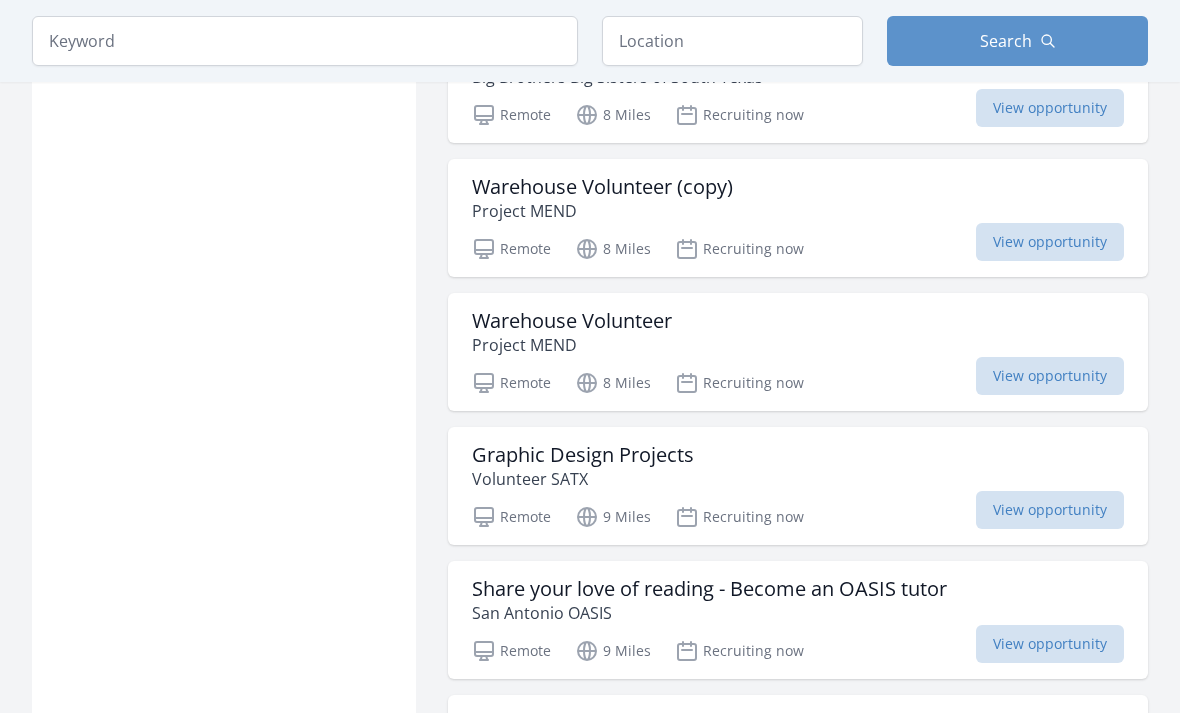 scroll, scrollTop: 2137, scrollLeft: 0, axis: vertical 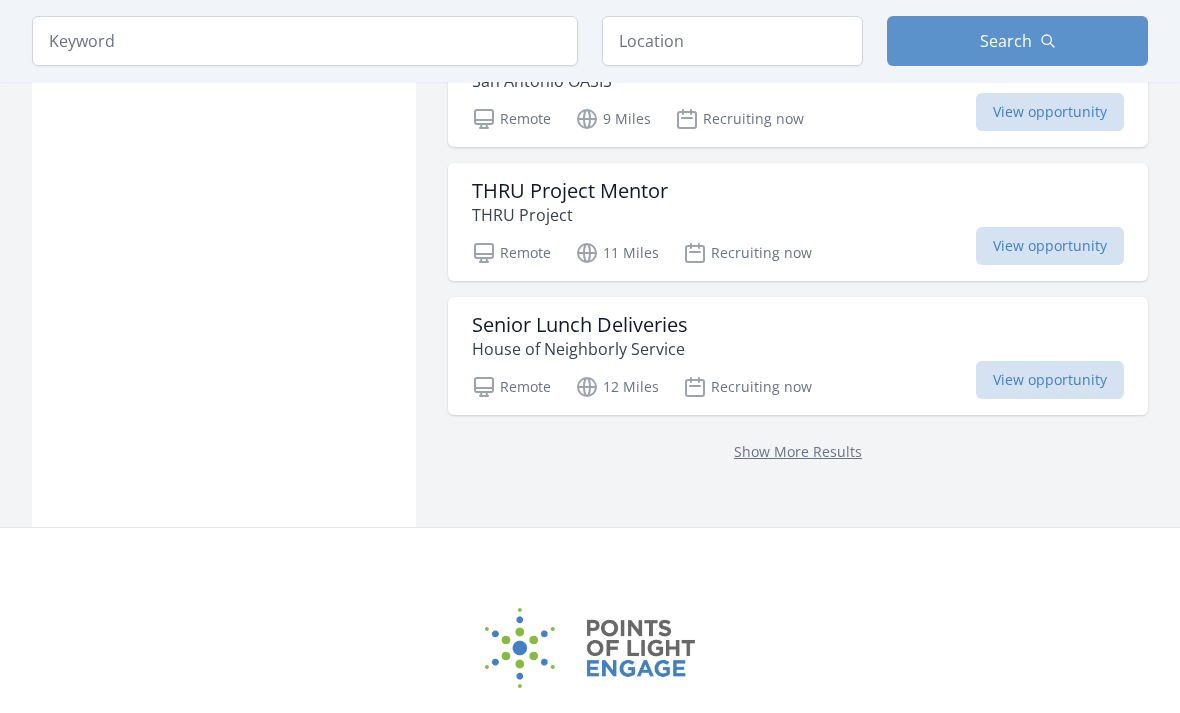 click on "Show More Results" at bounding box center (798, 451) 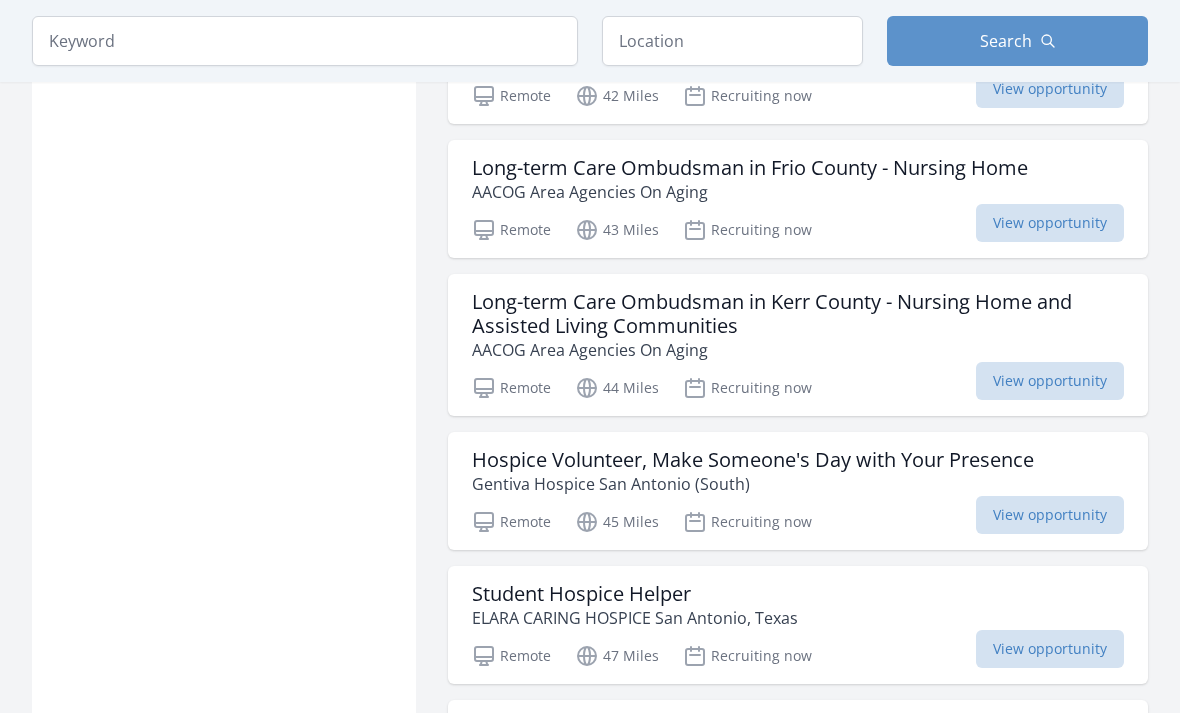 scroll, scrollTop: 4966, scrollLeft: 0, axis: vertical 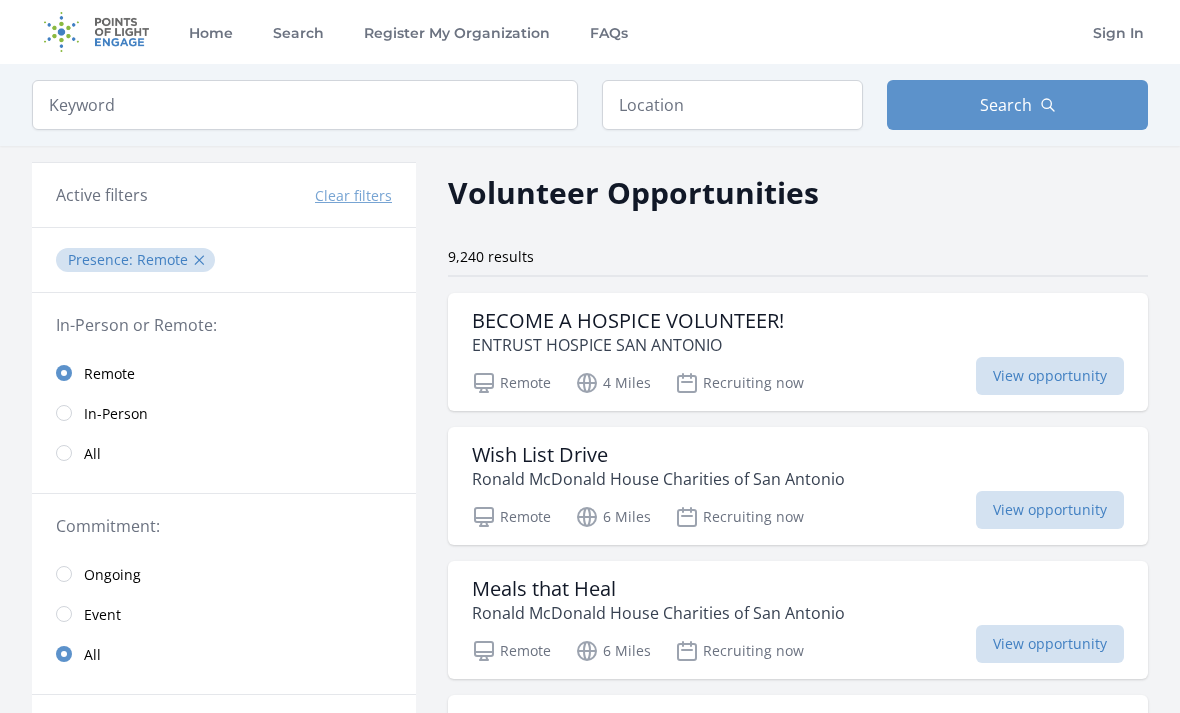 click on "Ongoing" at bounding box center [112, 575] 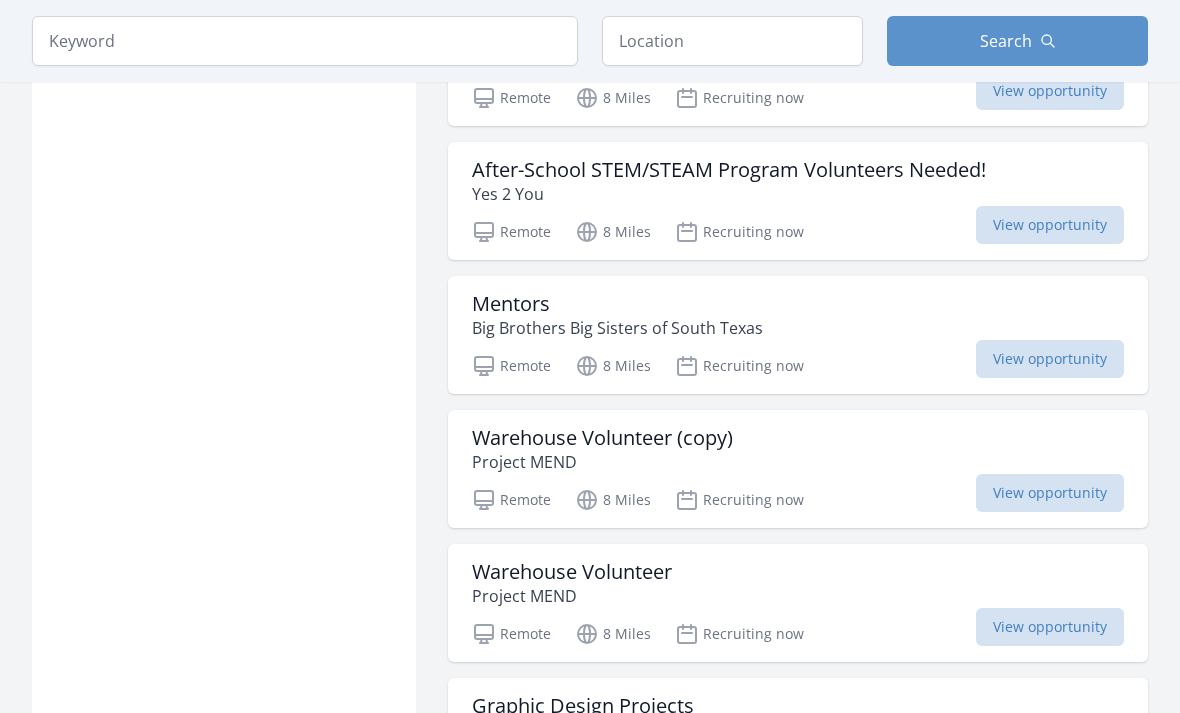 scroll, scrollTop: 1852, scrollLeft: 0, axis: vertical 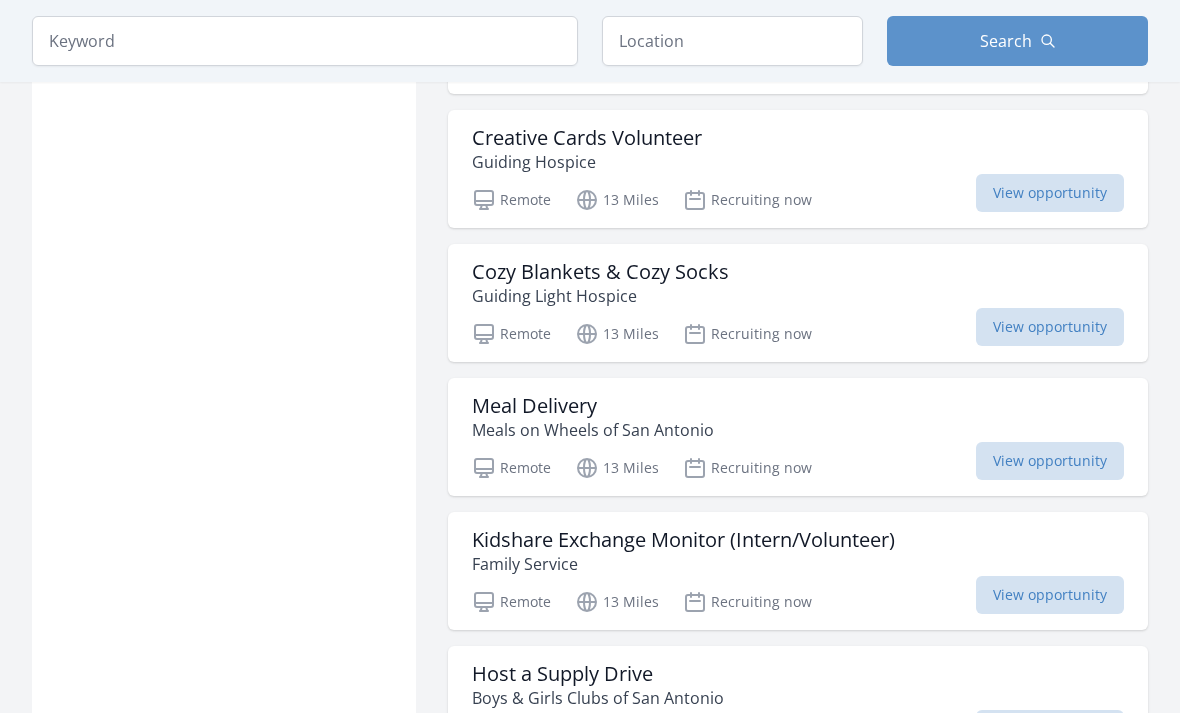 click on "Cozy Blankets & Cozy Socks" at bounding box center [600, 272] 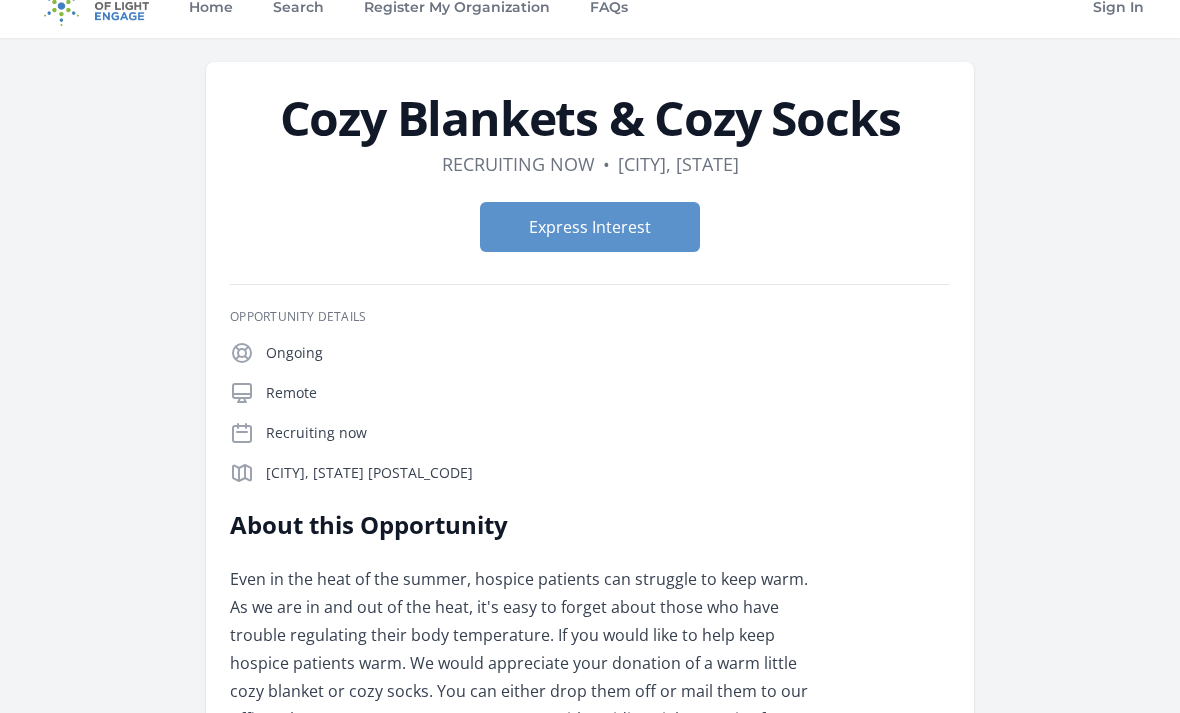 scroll, scrollTop: 0, scrollLeft: 0, axis: both 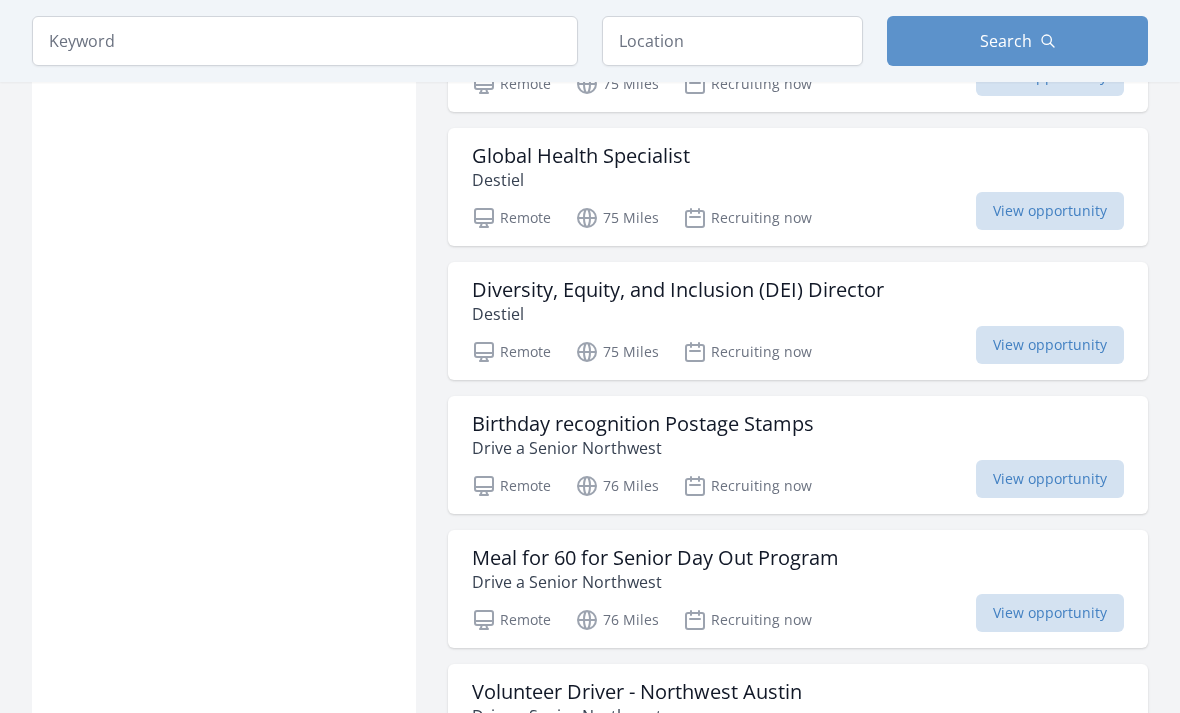 click on "Drive a Senior Northwest" at bounding box center [643, 448] 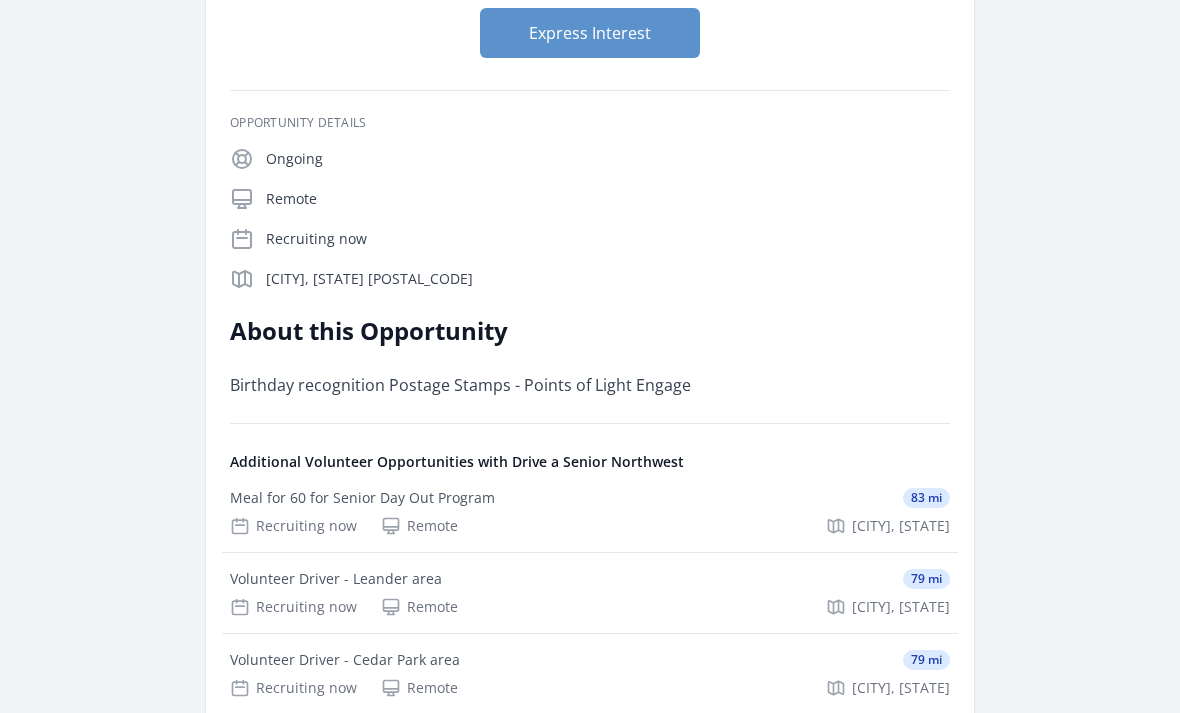 scroll, scrollTop: 300, scrollLeft: 0, axis: vertical 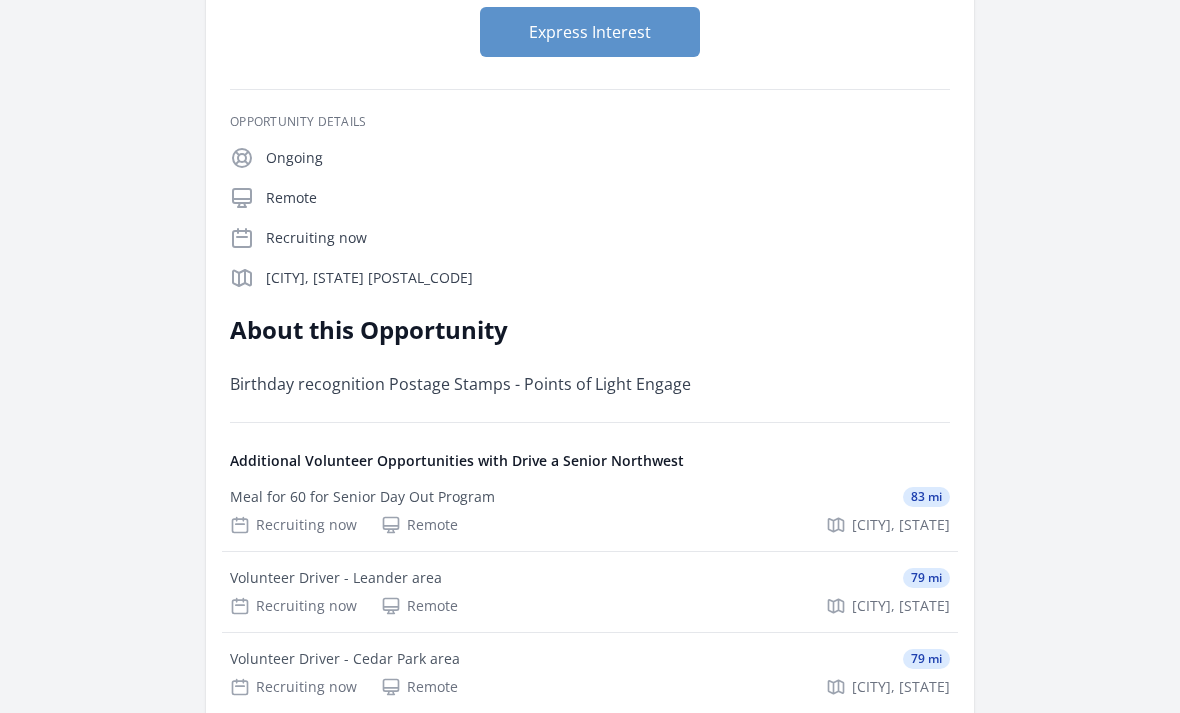click on "Meal for 60 for Senior Day Out Program
83 mi" at bounding box center (590, 498) 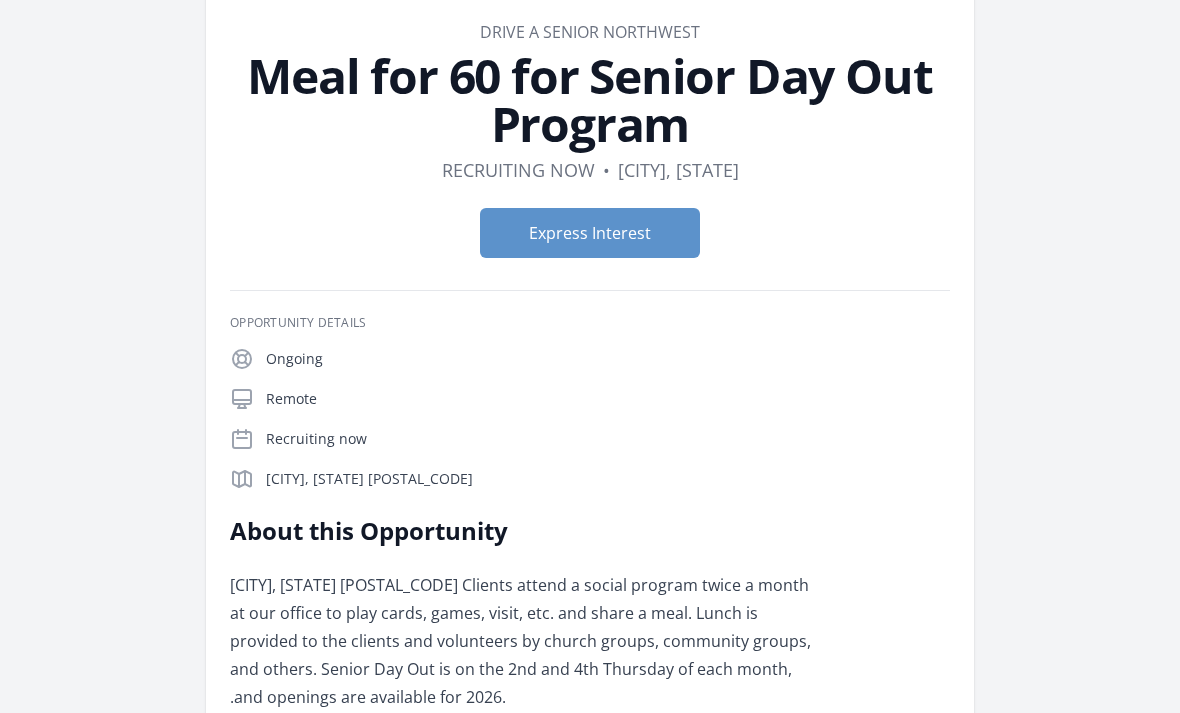 scroll, scrollTop: 0, scrollLeft: 0, axis: both 